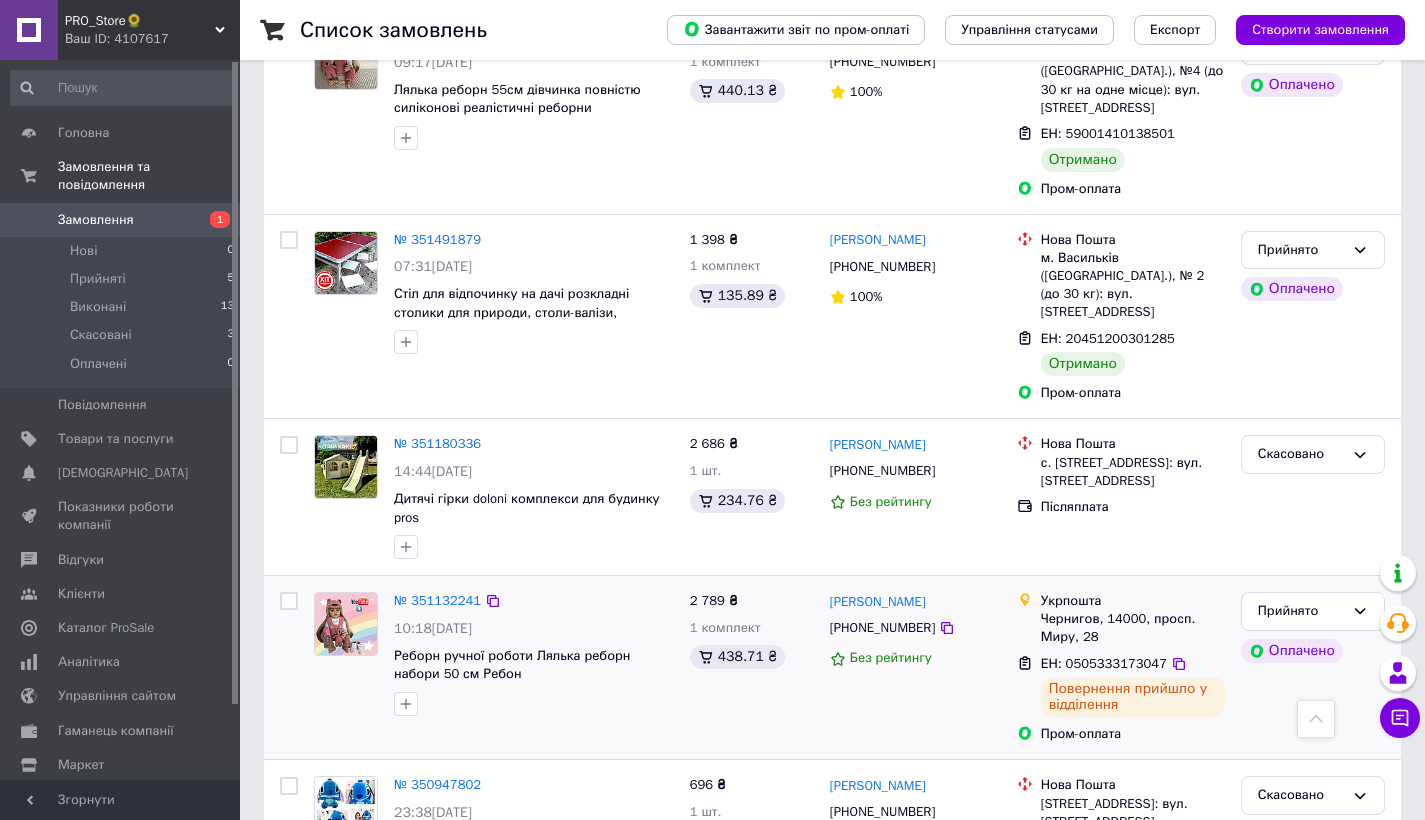 scroll, scrollTop: 696, scrollLeft: 0, axis: vertical 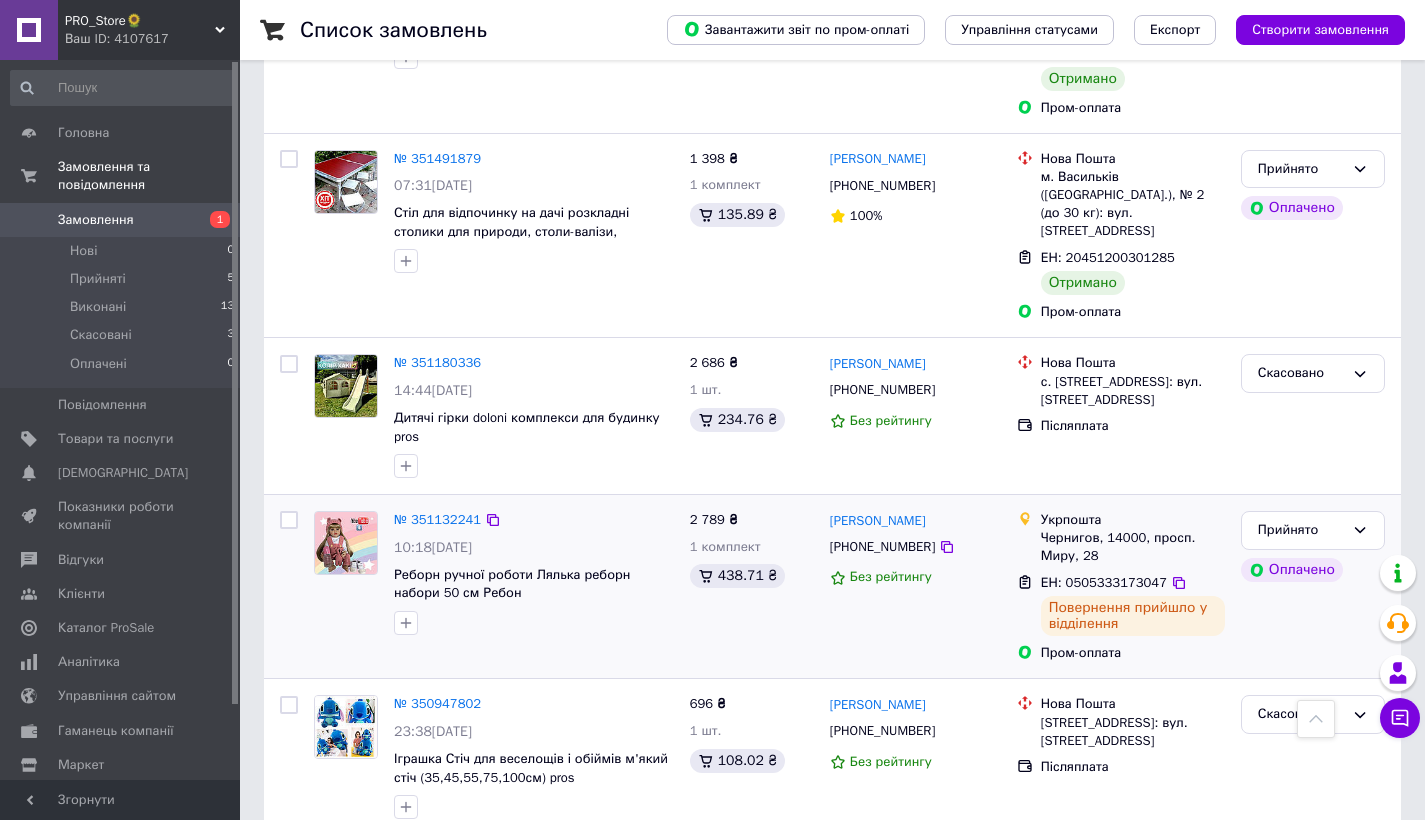 click on "№ 351132241" at bounding box center (437, 520) 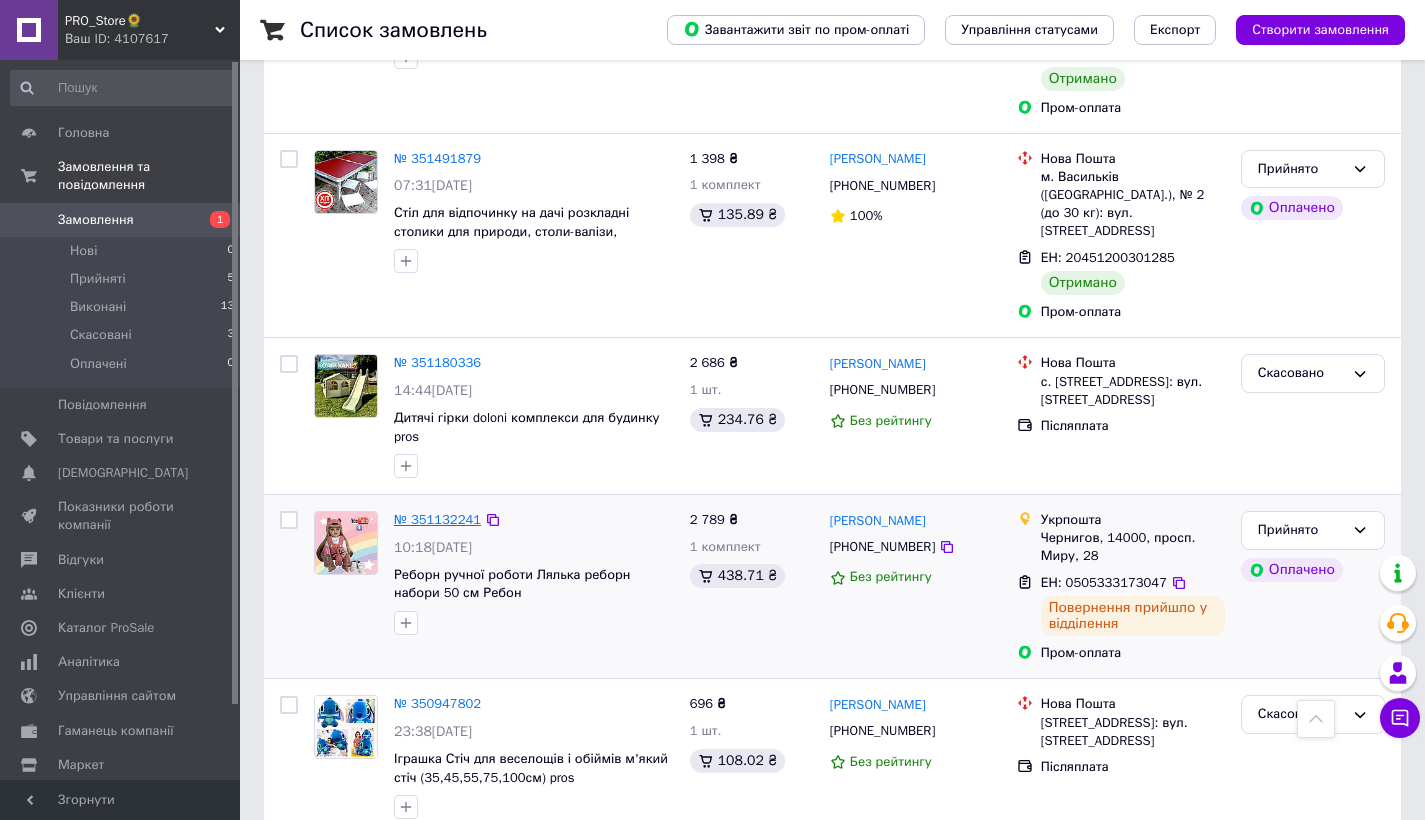 click on "№ 351132241" at bounding box center (437, 519) 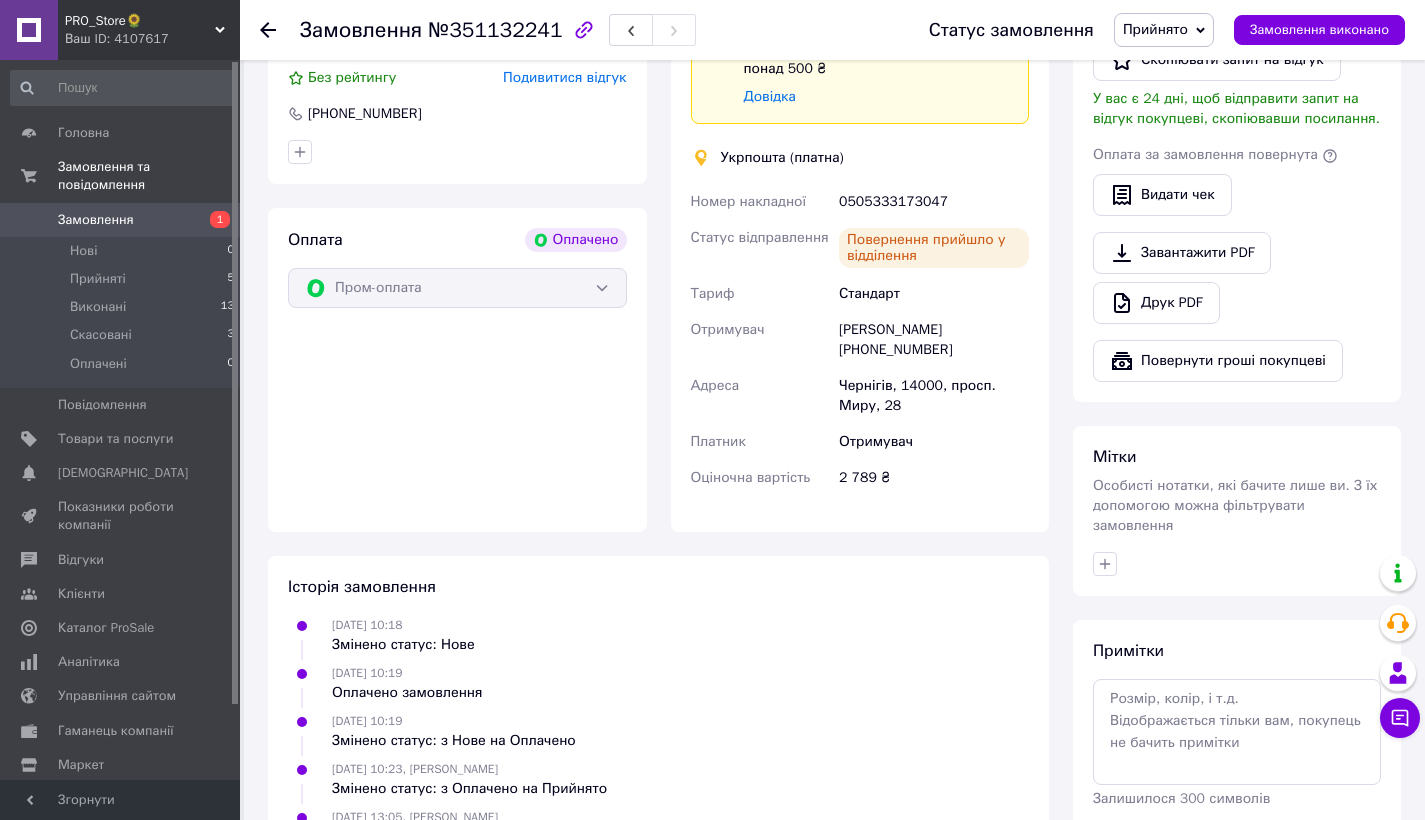 scroll, scrollTop: 1382, scrollLeft: 0, axis: vertical 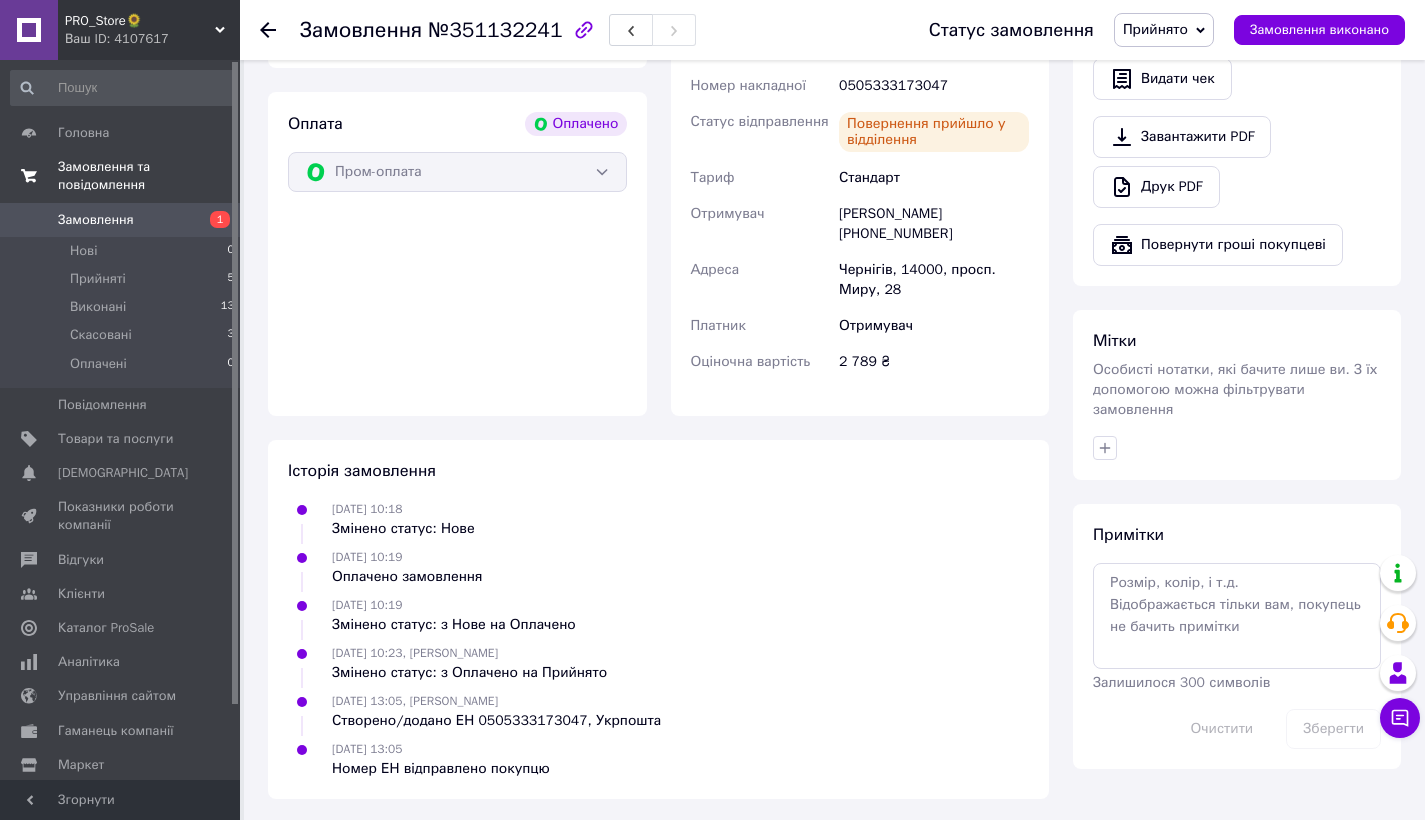click on "Замовлення та повідомлення" at bounding box center [123, 176] 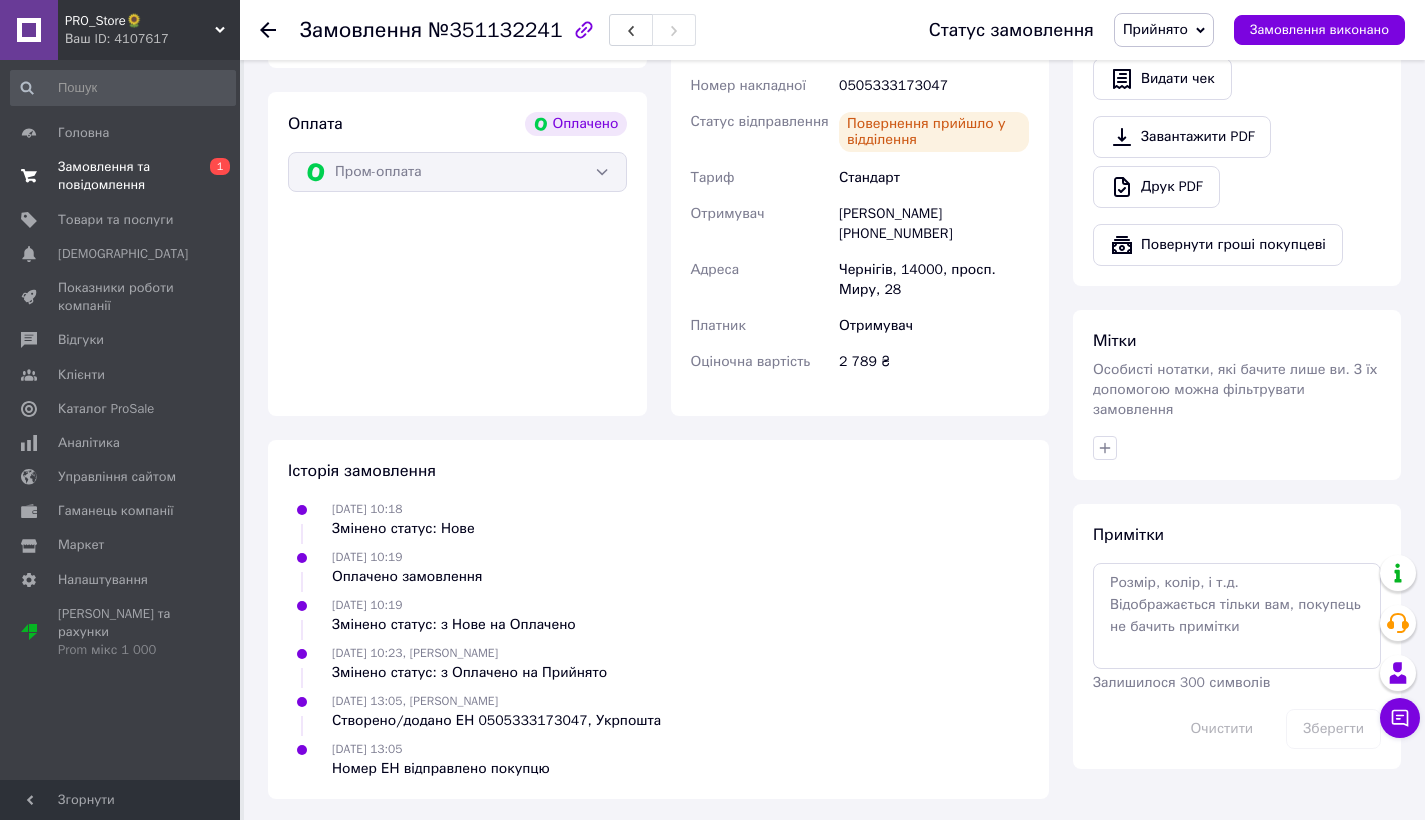 click on "Замовлення та повідомлення" at bounding box center (121, 176) 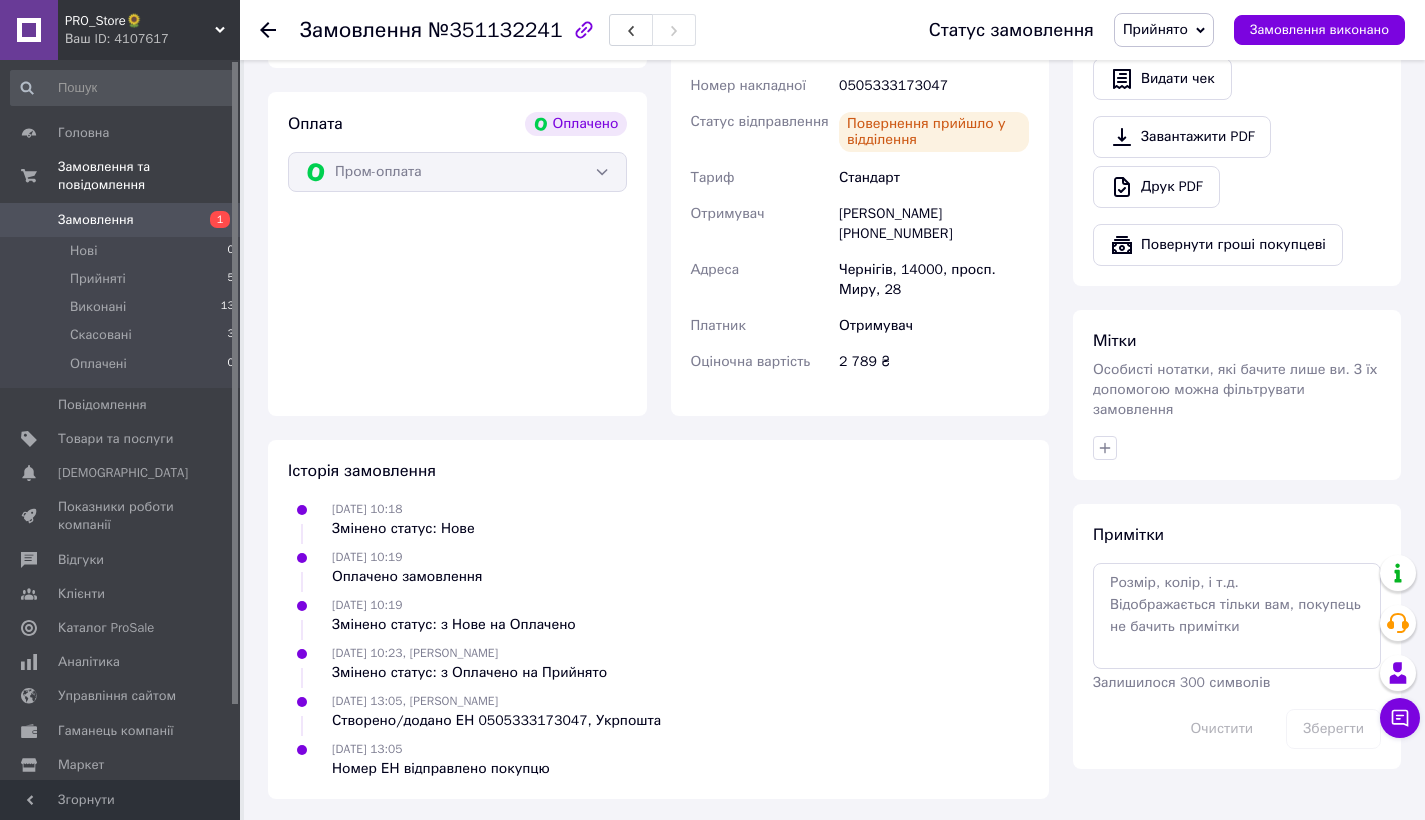 click on "Замовлення" at bounding box center (121, 220) 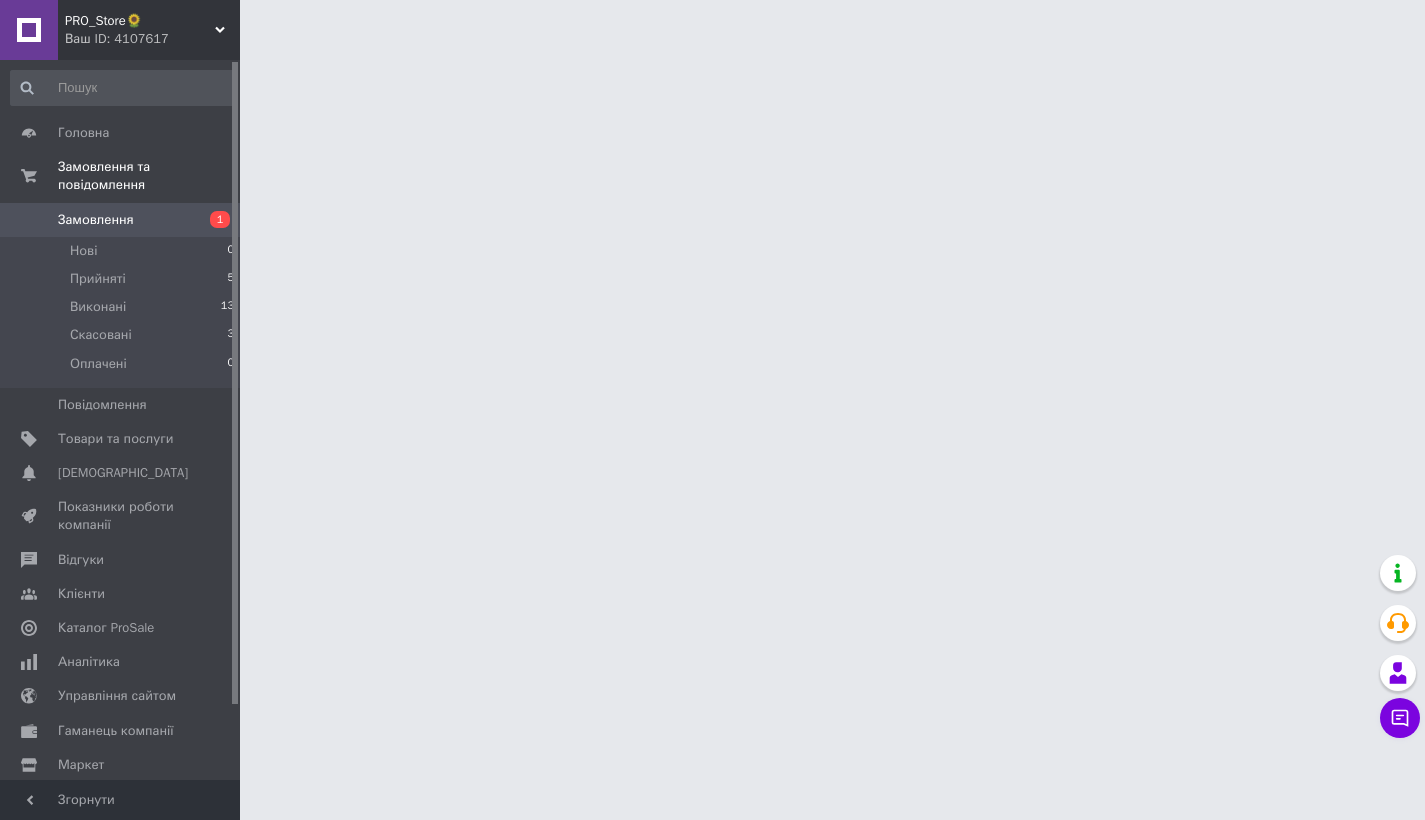 scroll, scrollTop: 0, scrollLeft: 0, axis: both 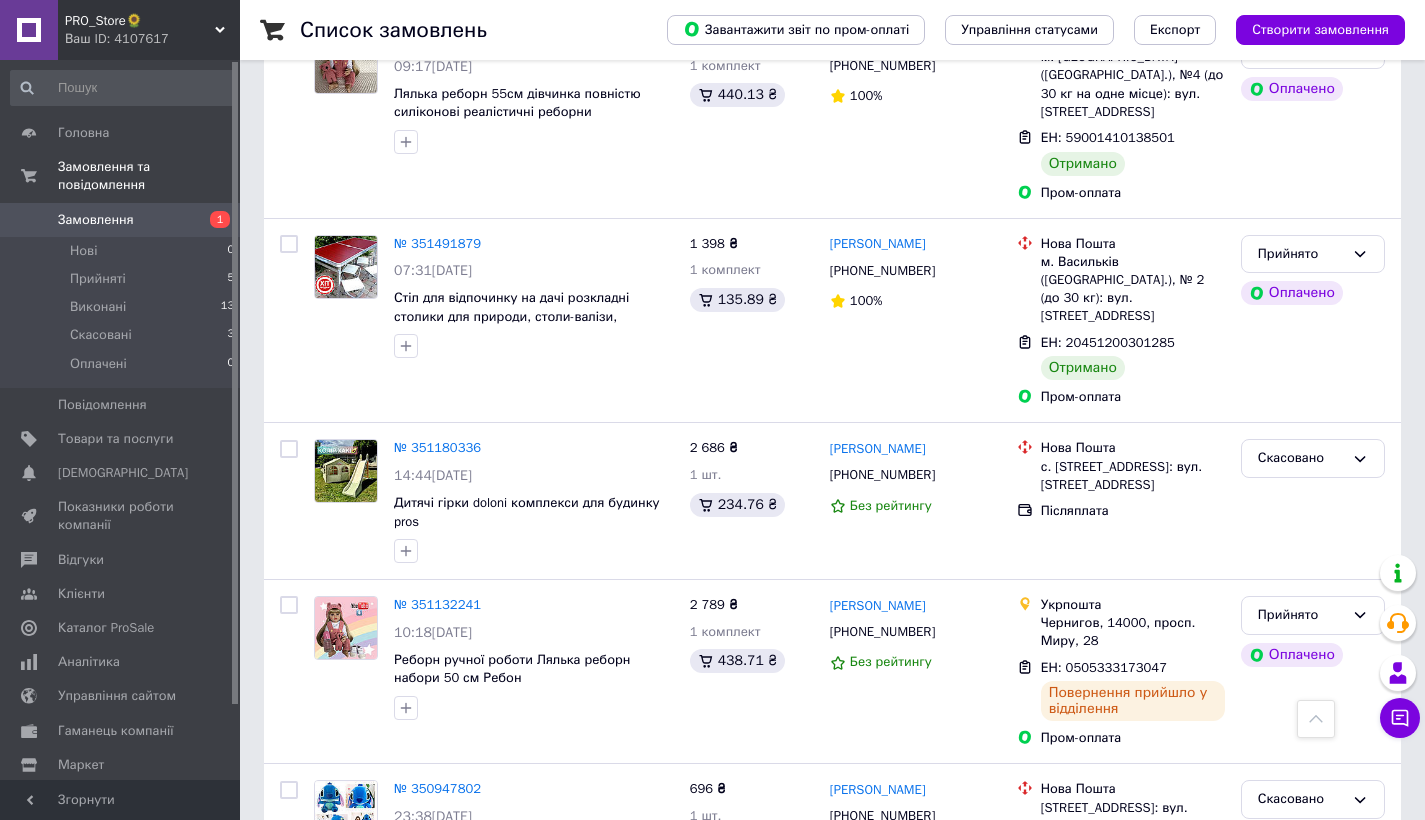 click on "Замовлення" at bounding box center (96, 220) 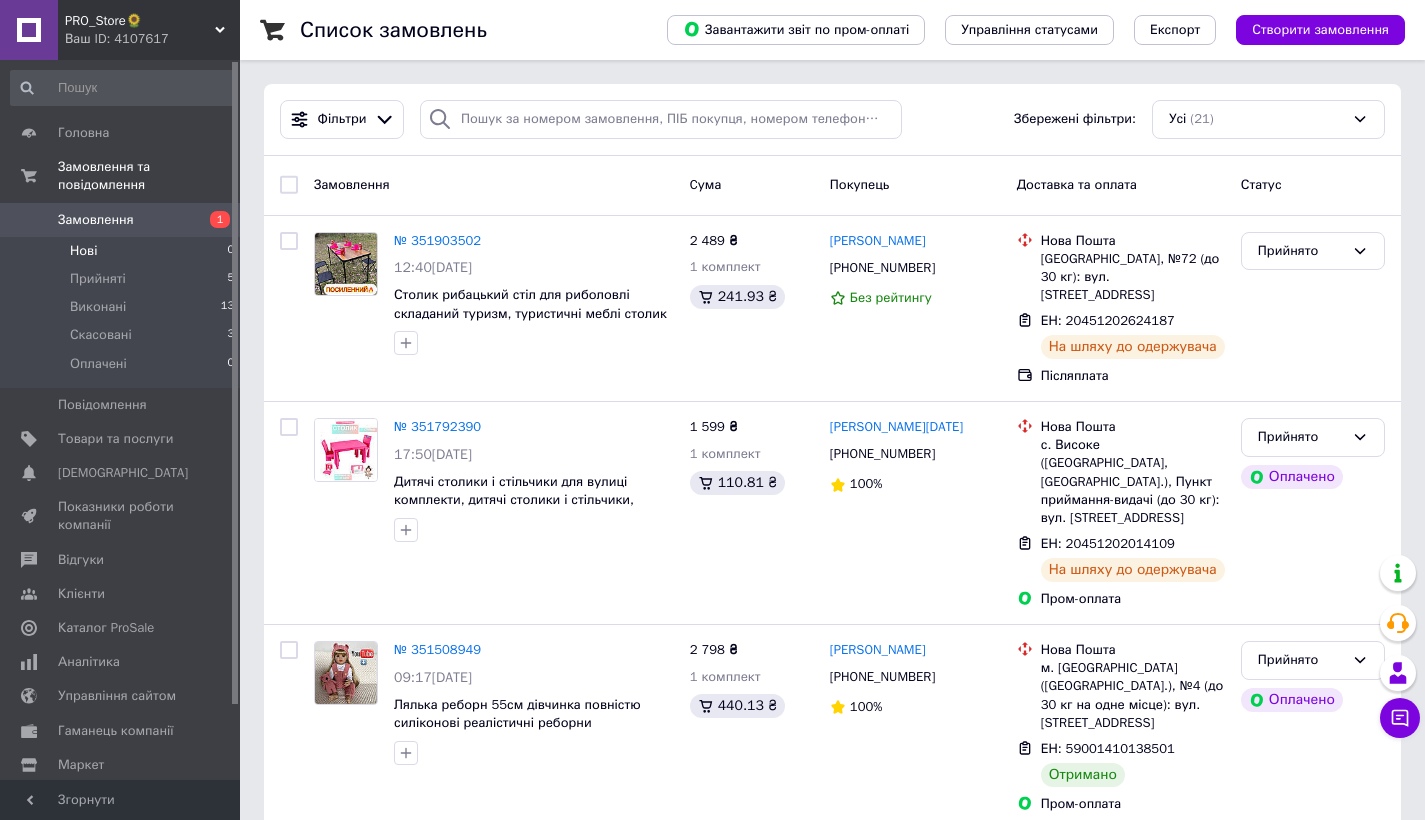 click on "Нові 0" at bounding box center [123, 251] 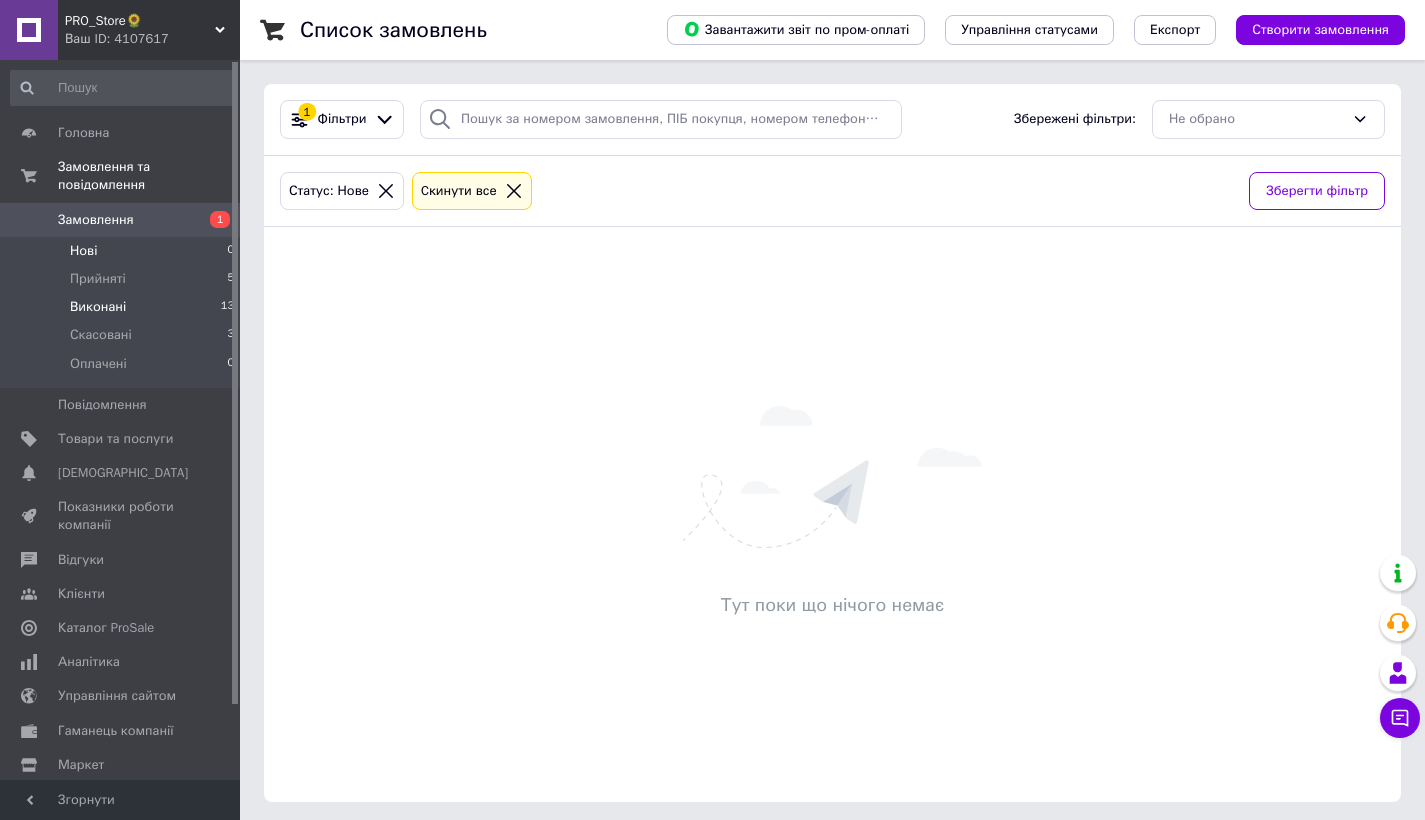 click on "Виконані 13" at bounding box center (123, 307) 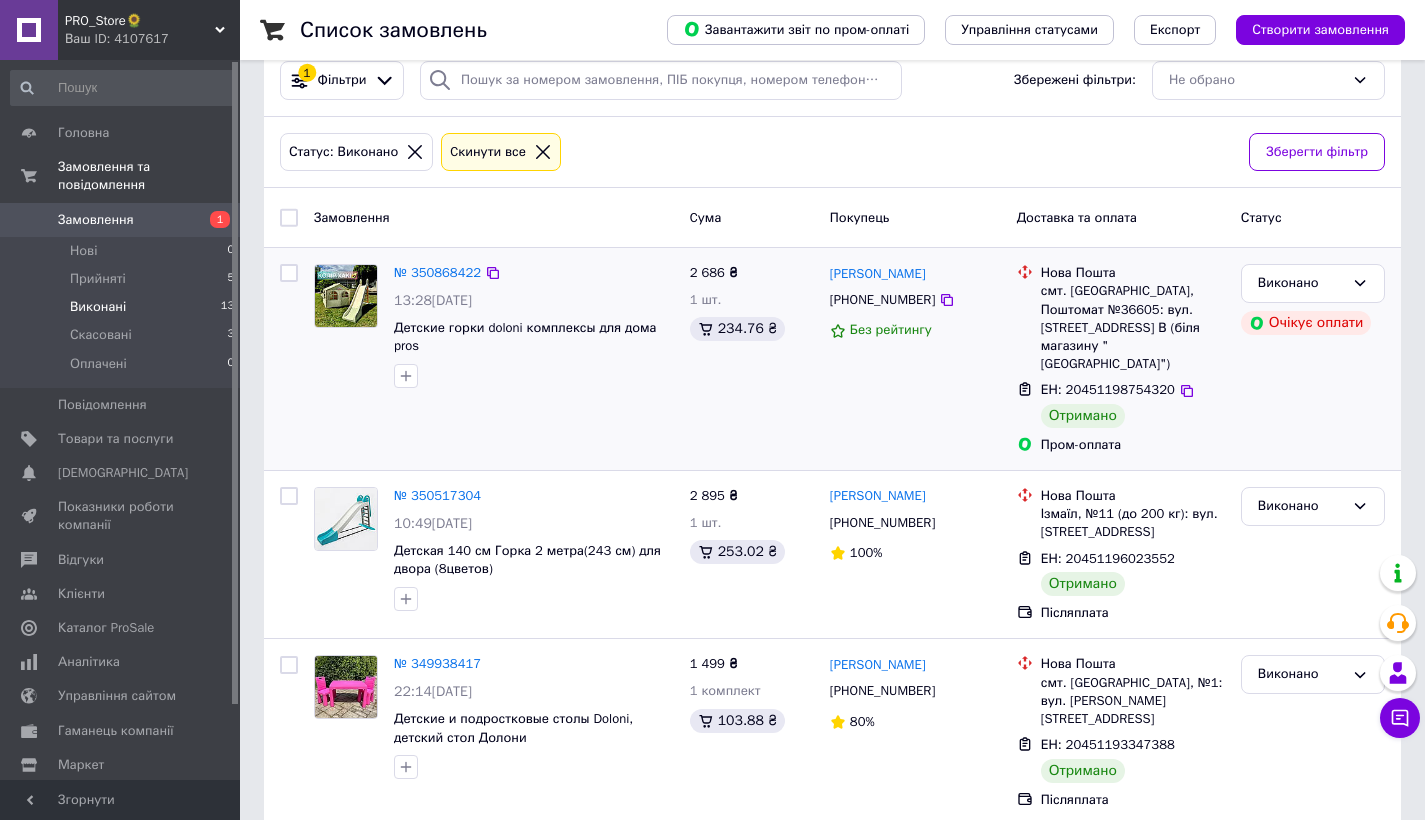 scroll, scrollTop: 39, scrollLeft: 0, axis: vertical 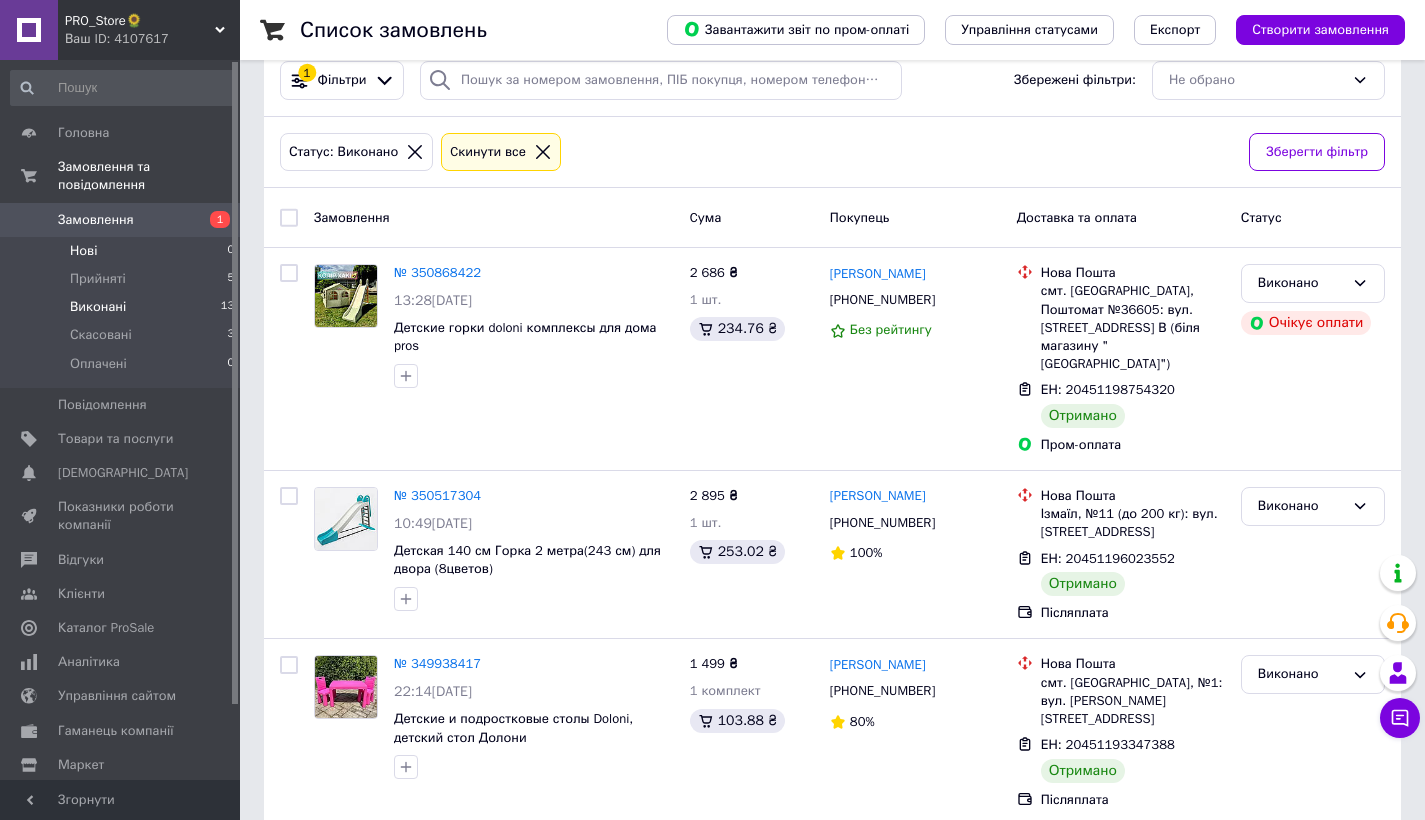 click on "Нові 0" at bounding box center (123, 251) 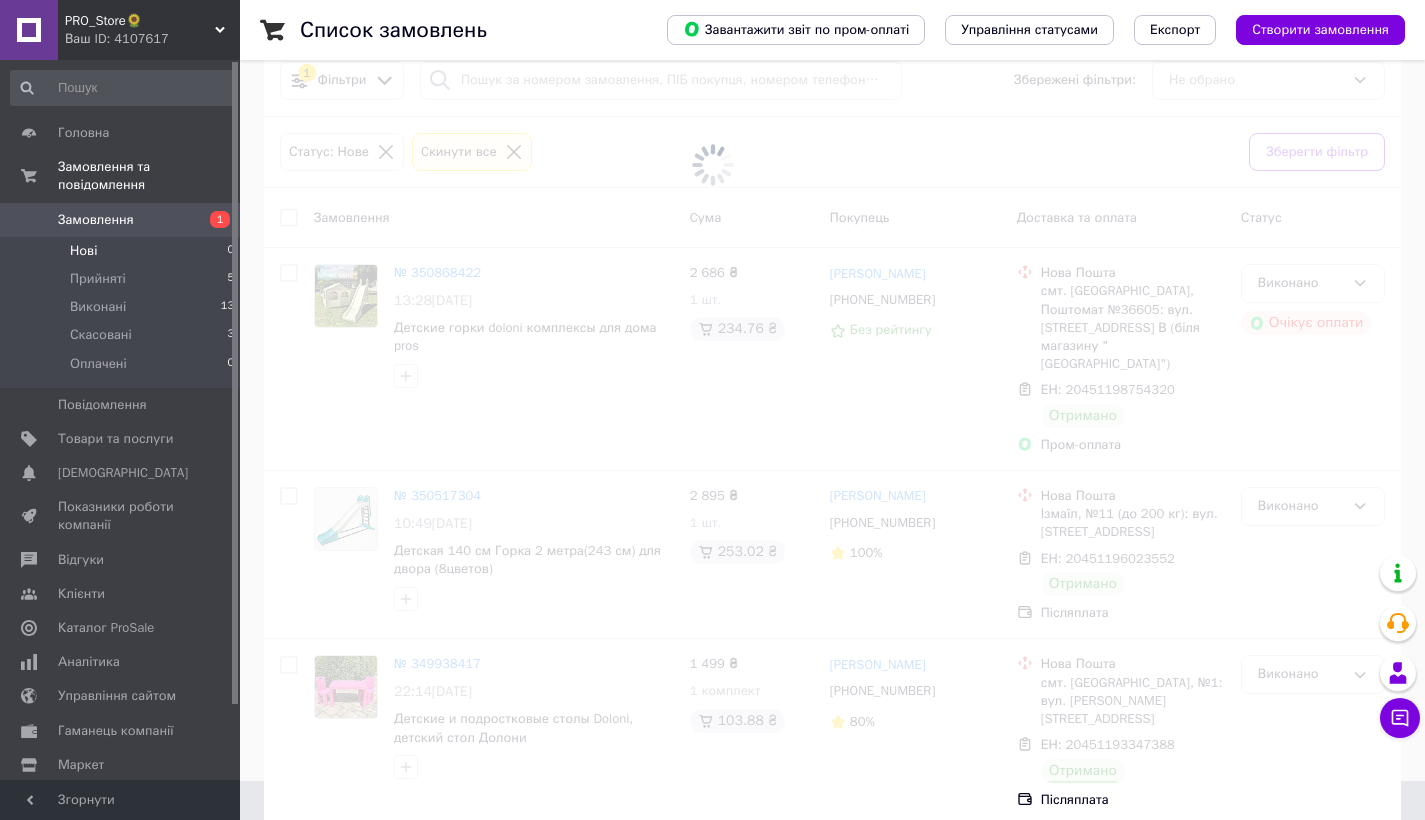 scroll, scrollTop: 0, scrollLeft: 0, axis: both 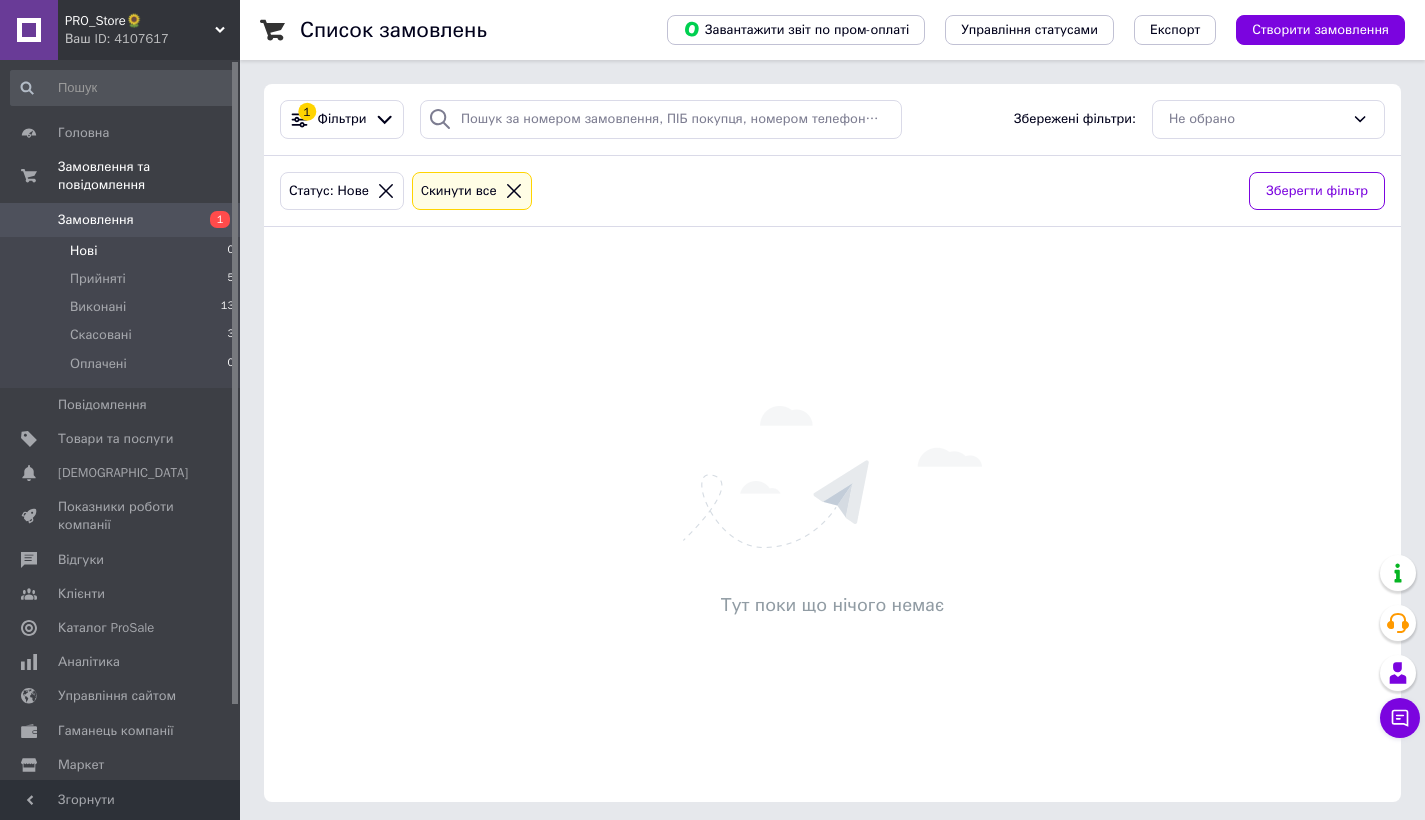 click on "Замовлення" at bounding box center (96, 220) 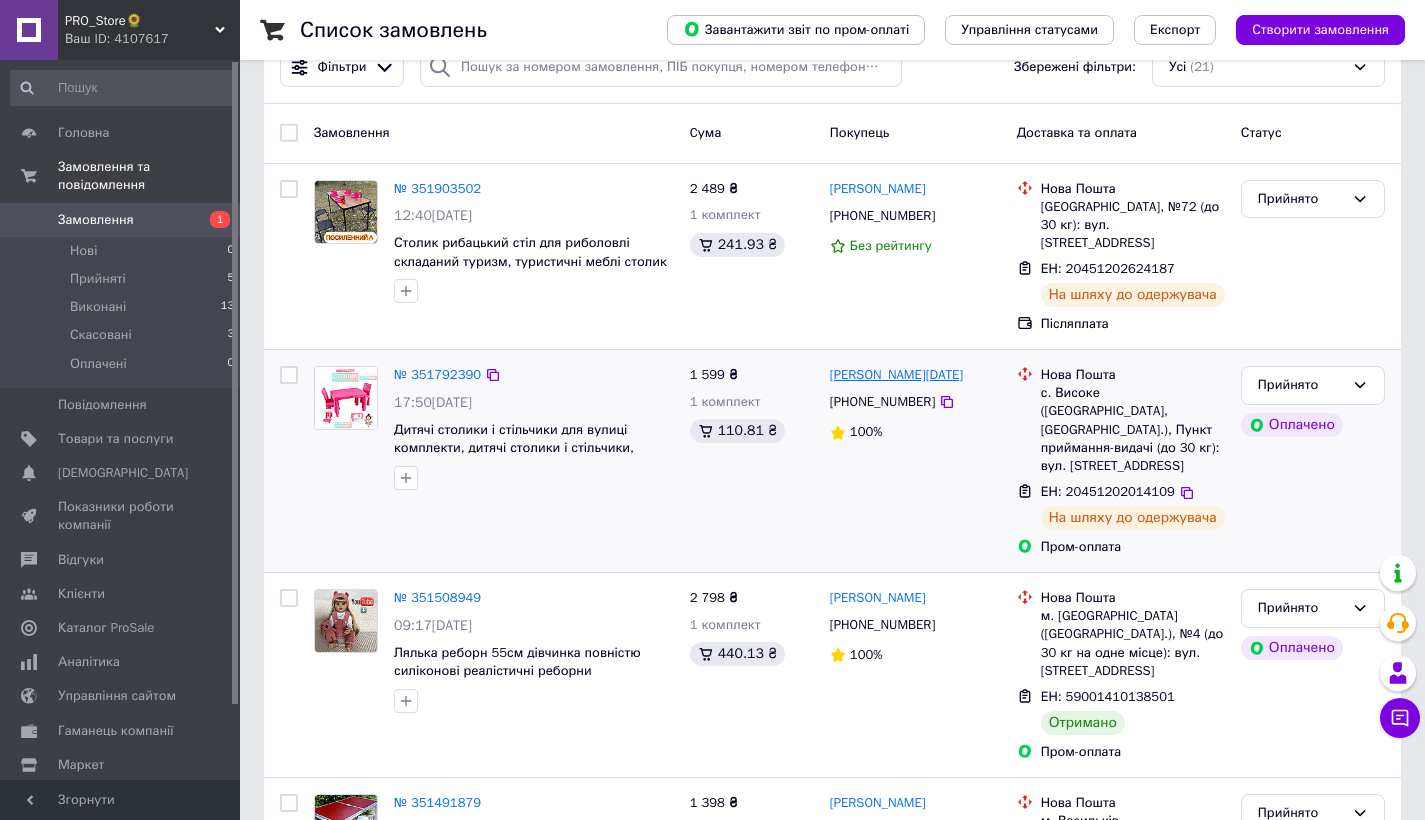 scroll, scrollTop: 27, scrollLeft: 0, axis: vertical 